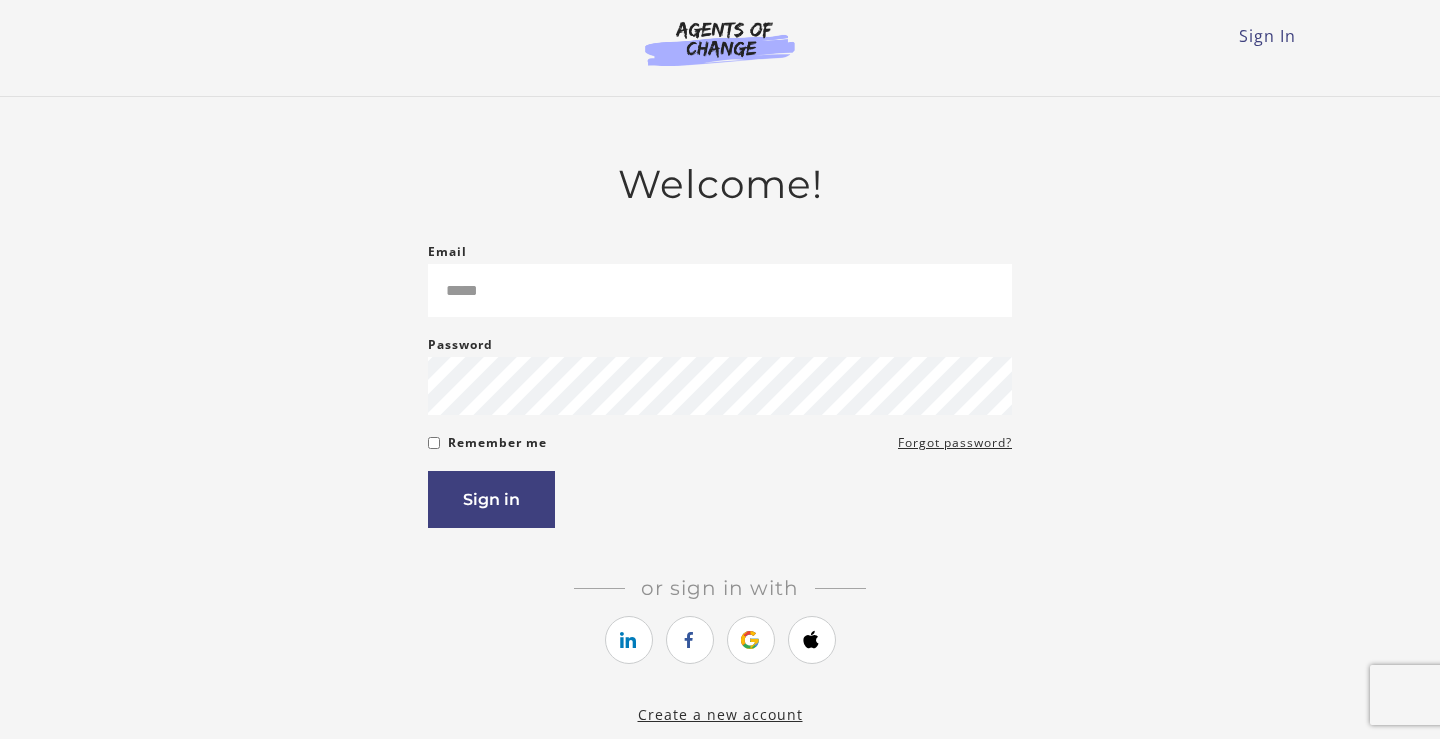 scroll, scrollTop: 0, scrollLeft: 0, axis: both 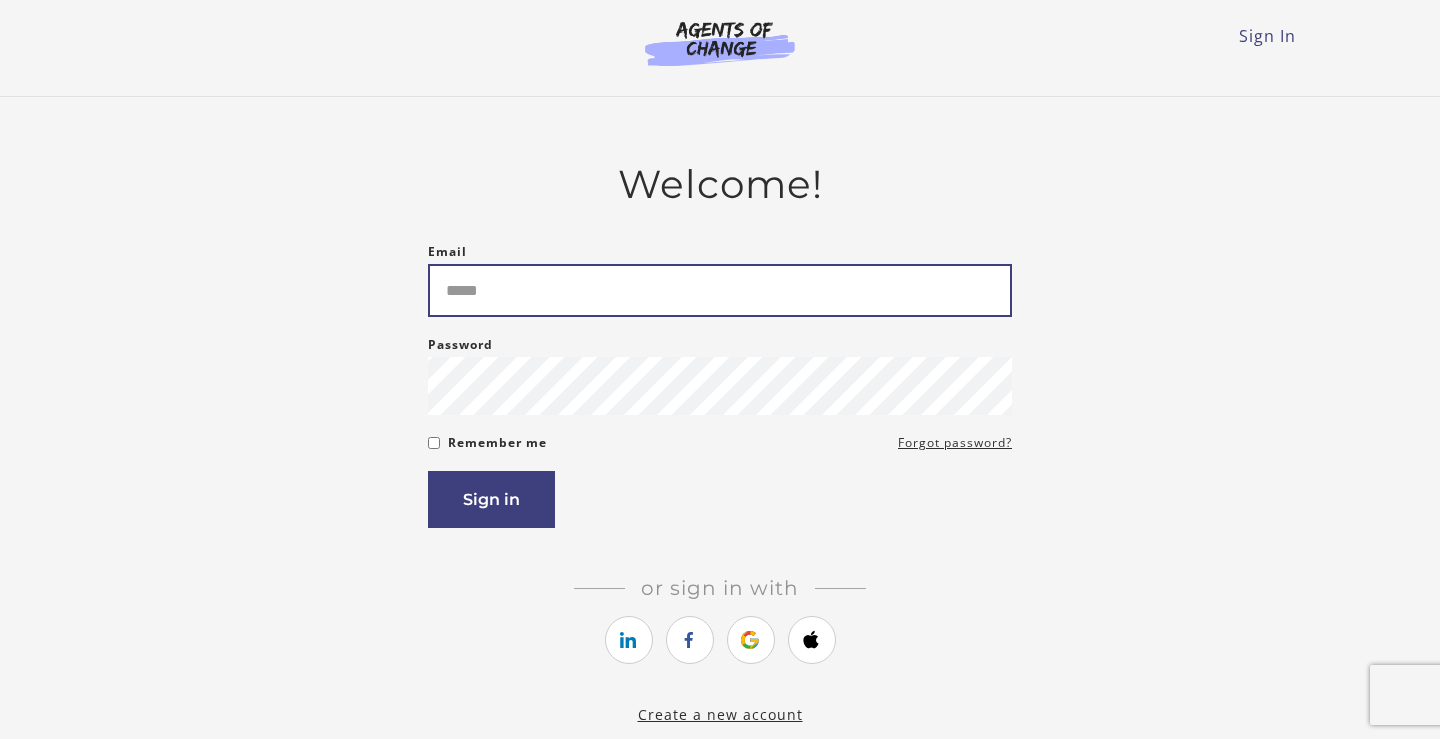 type on "**********" 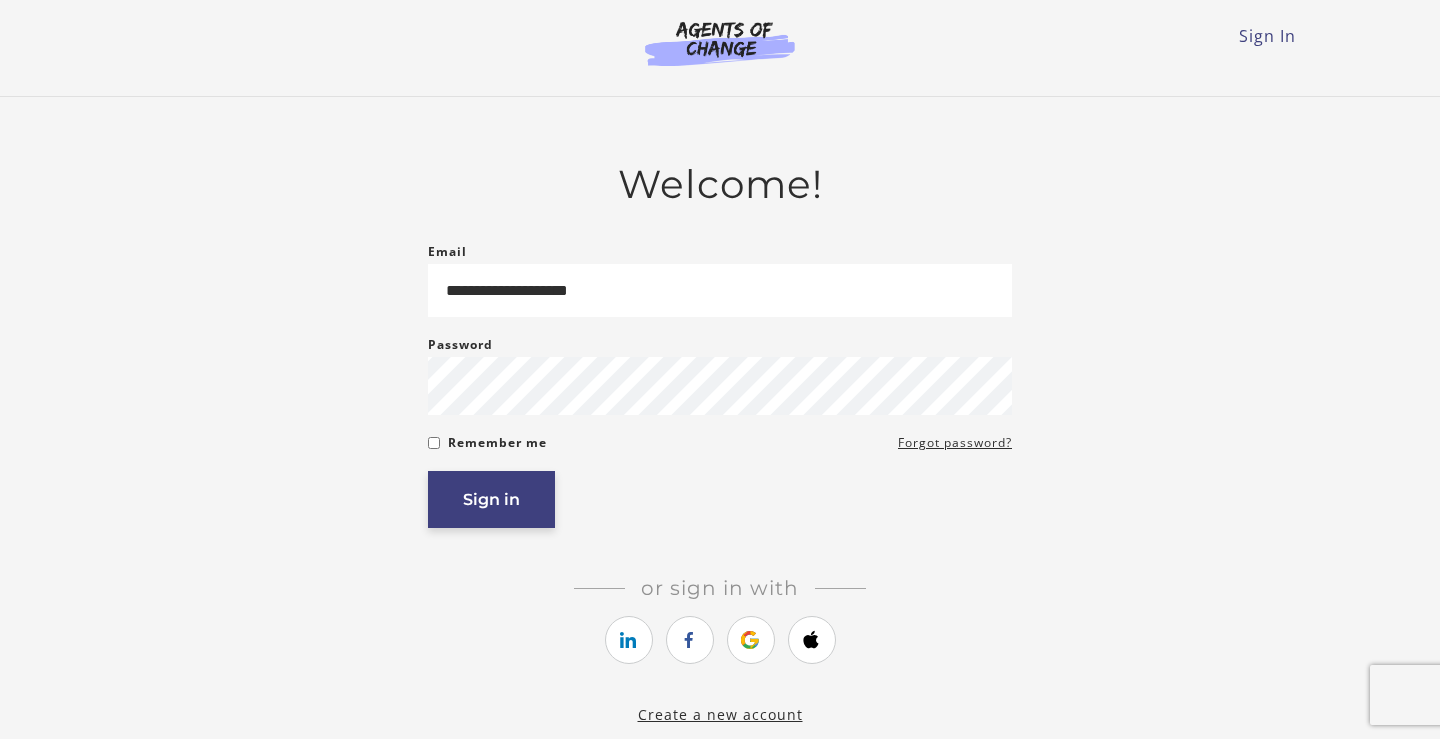 click on "Sign in" at bounding box center (491, 499) 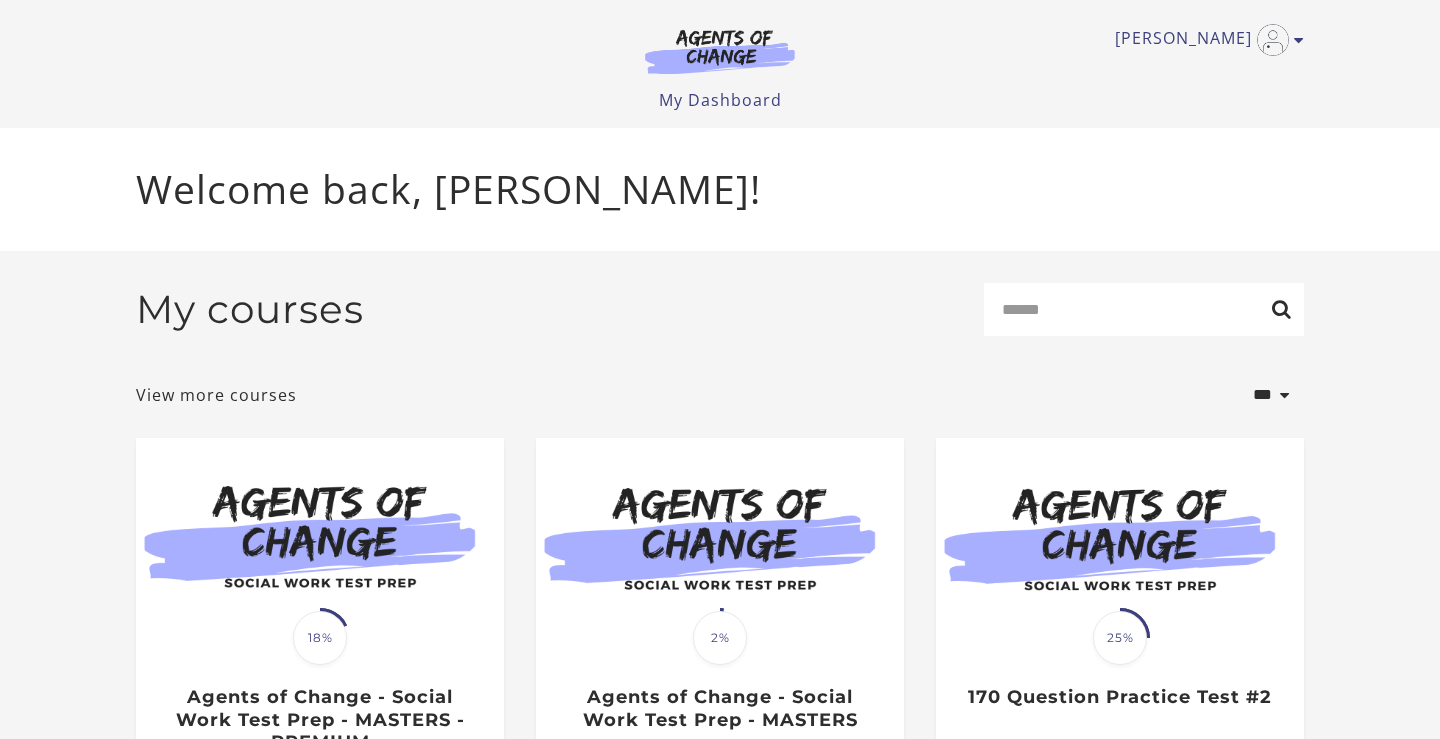 scroll, scrollTop: 0, scrollLeft: 0, axis: both 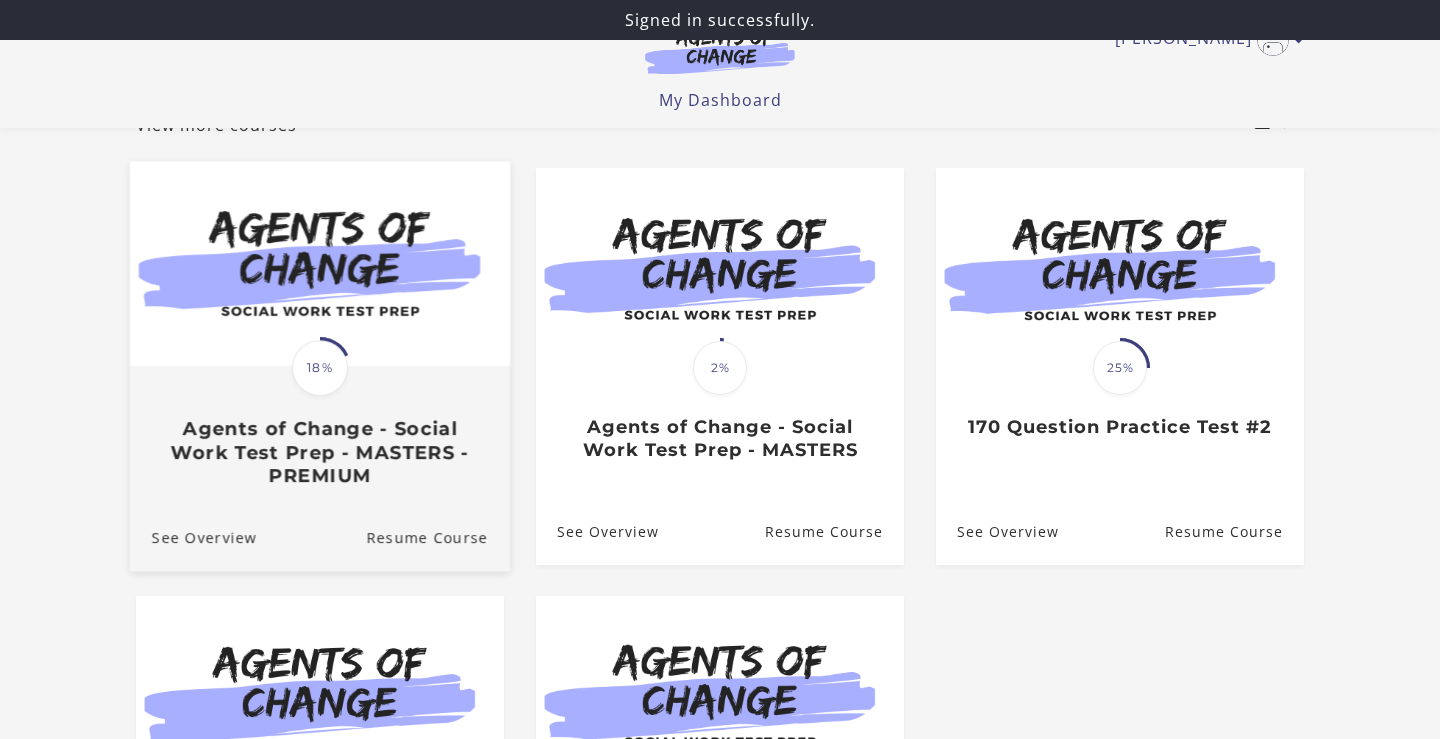 click on "Translation missing: en.liquid.partials.dashboard_course_card.progress_description: 18%
18%
Agents of Change - Social Work Test Prep - MASTERS - PREMIUM" at bounding box center (320, 427) 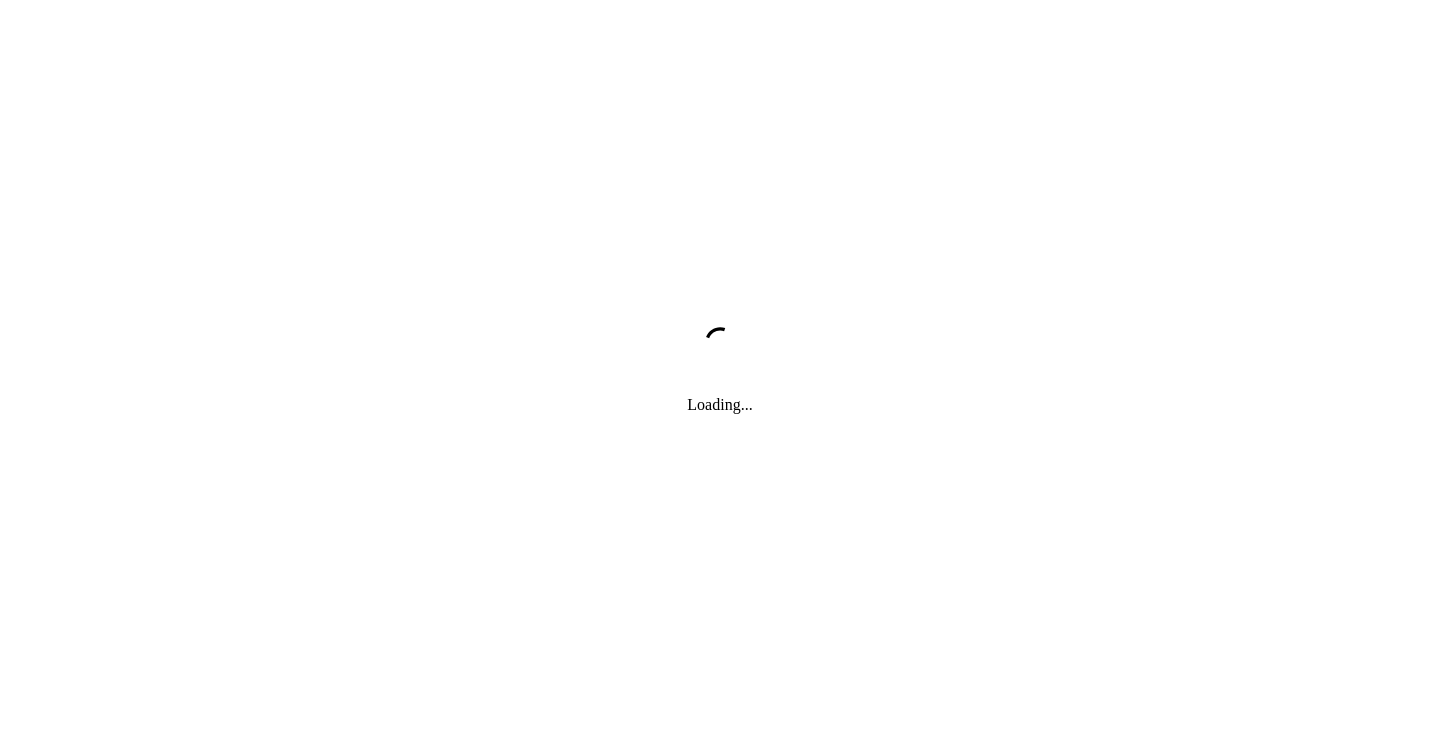 scroll, scrollTop: 0, scrollLeft: 0, axis: both 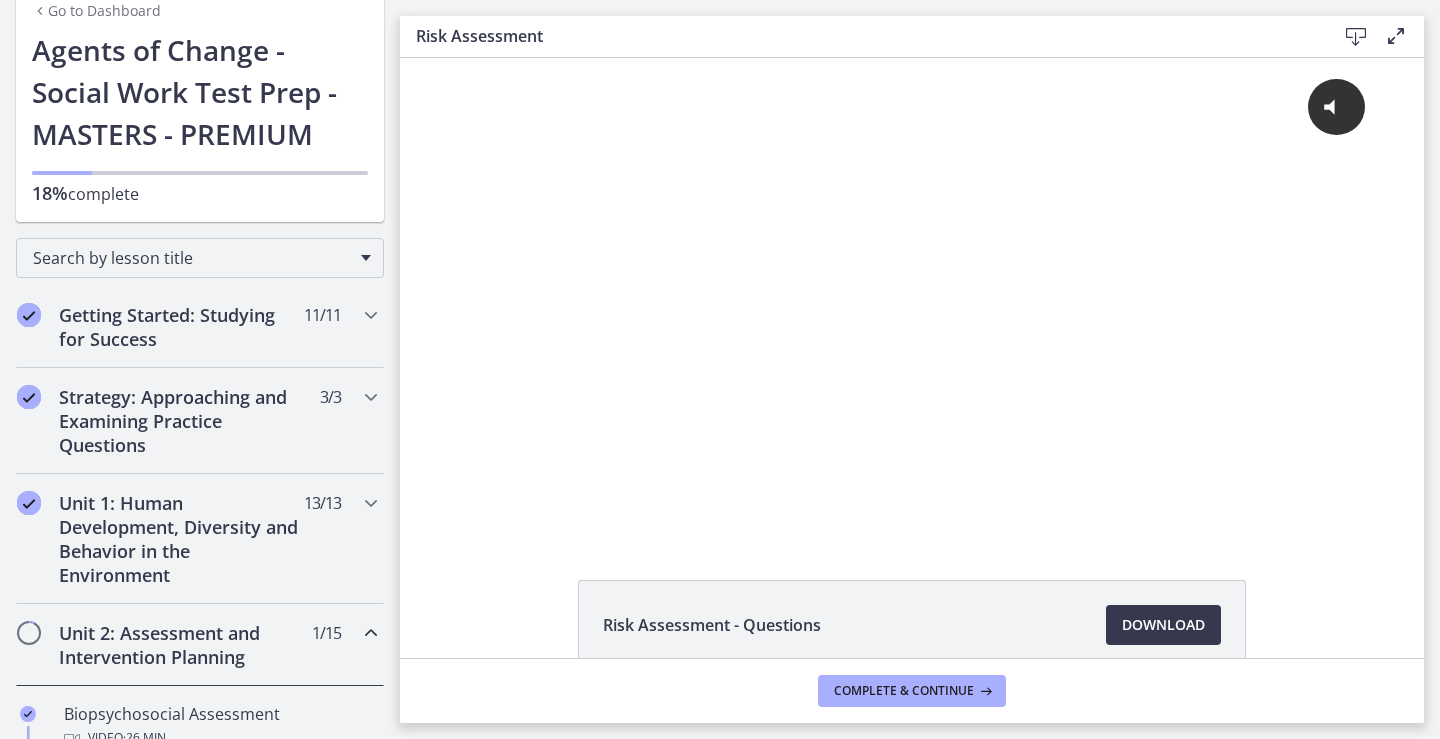 click on "Unit 2: Assessment and Intervention Planning" at bounding box center [181, 645] 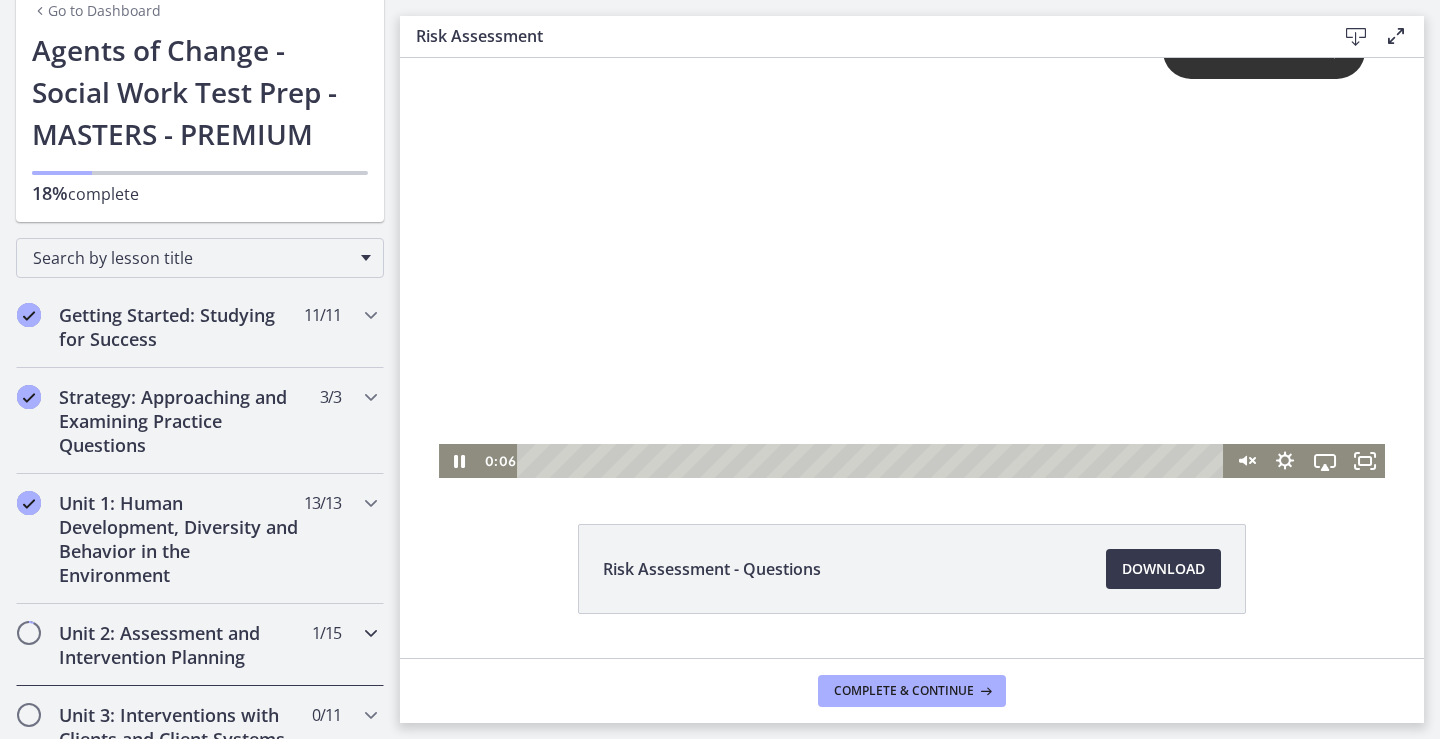 scroll, scrollTop: 60, scrollLeft: 0, axis: vertical 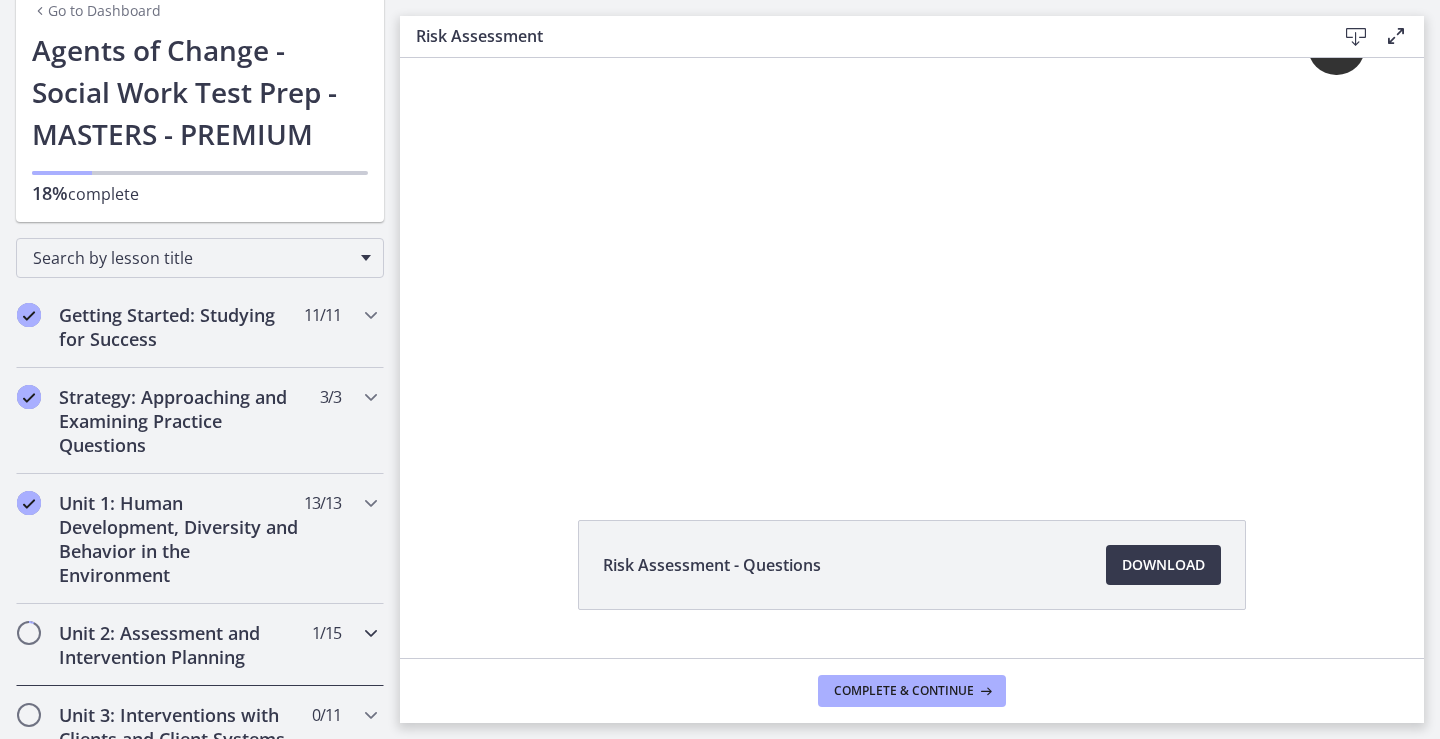 click at bounding box center (371, 633) 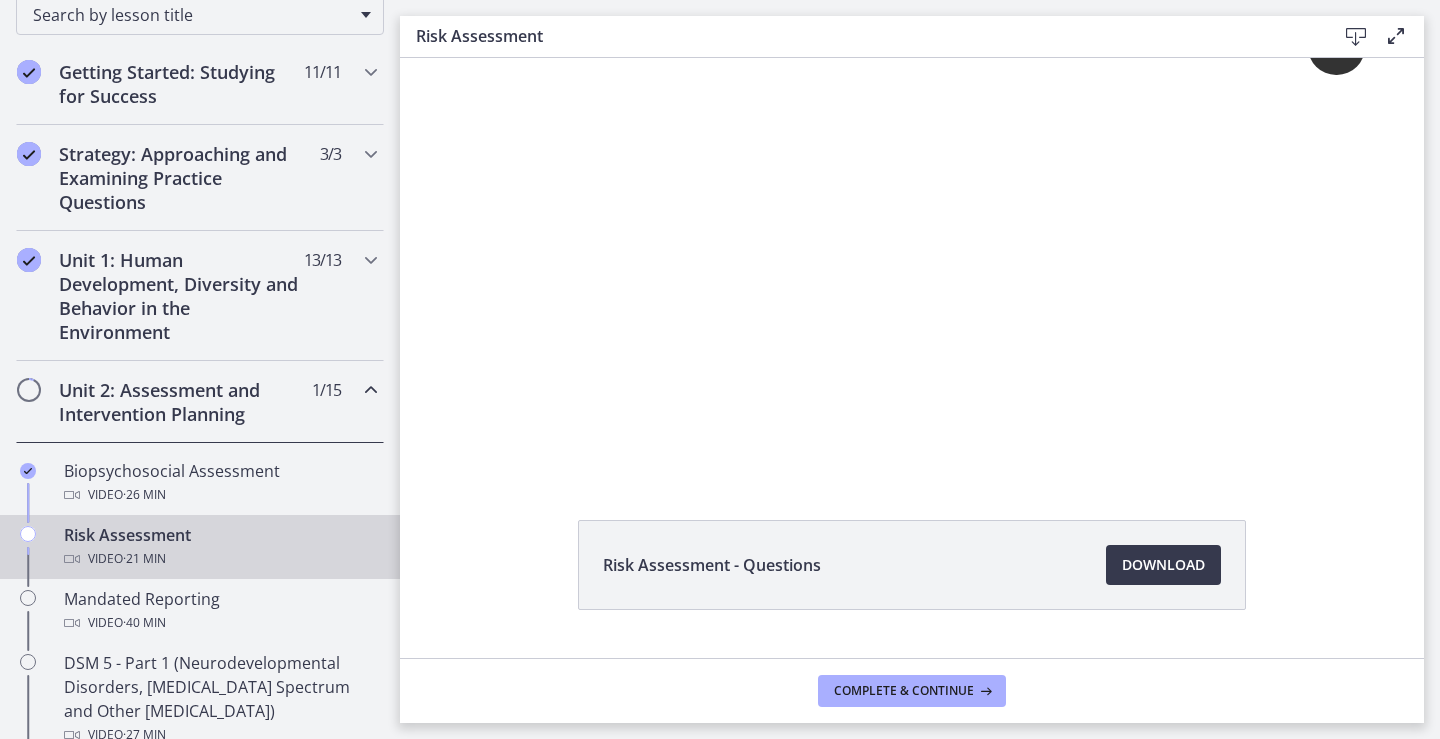 scroll, scrollTop: 388, scrollLeft: 0, axis: vertical 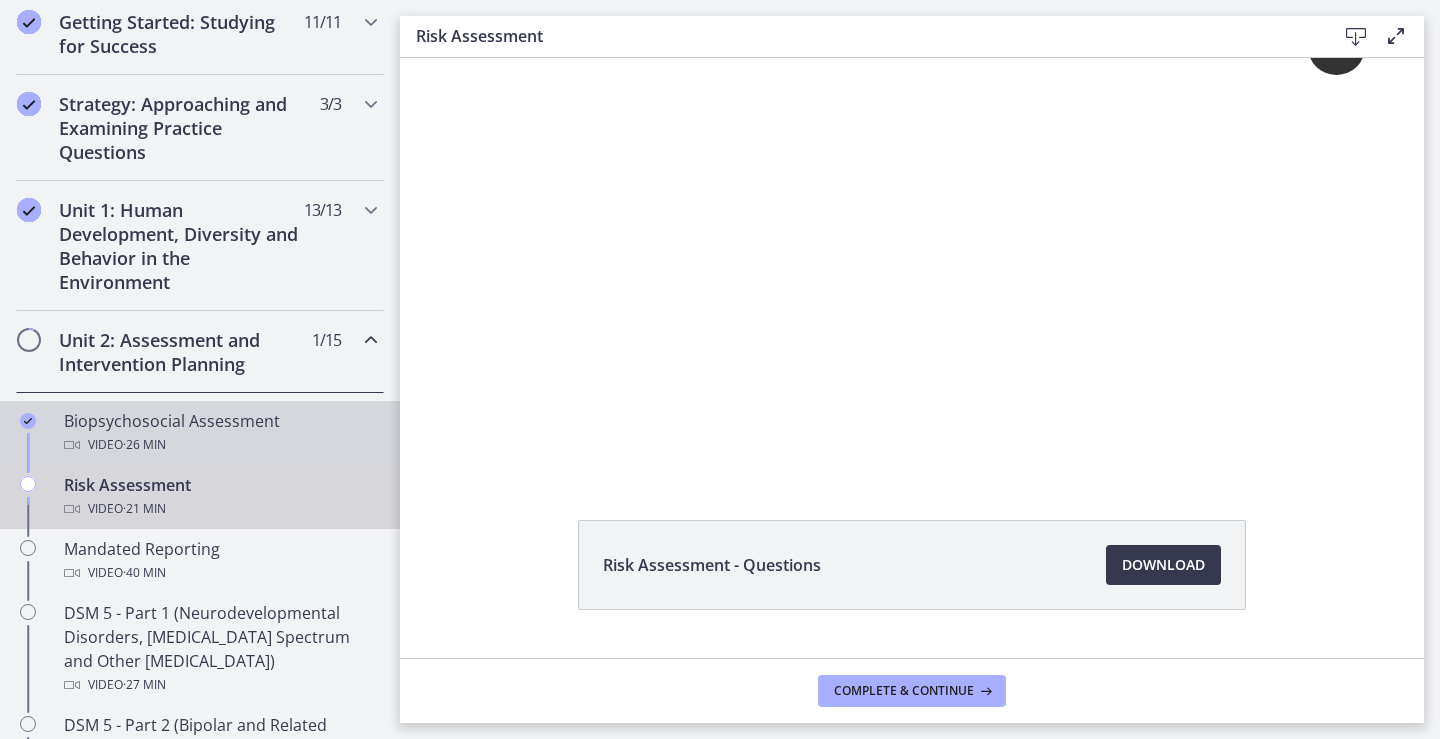 click on "Biopsychosocial Assessment
Video
·  26 min" at bounding box center (220, 433) 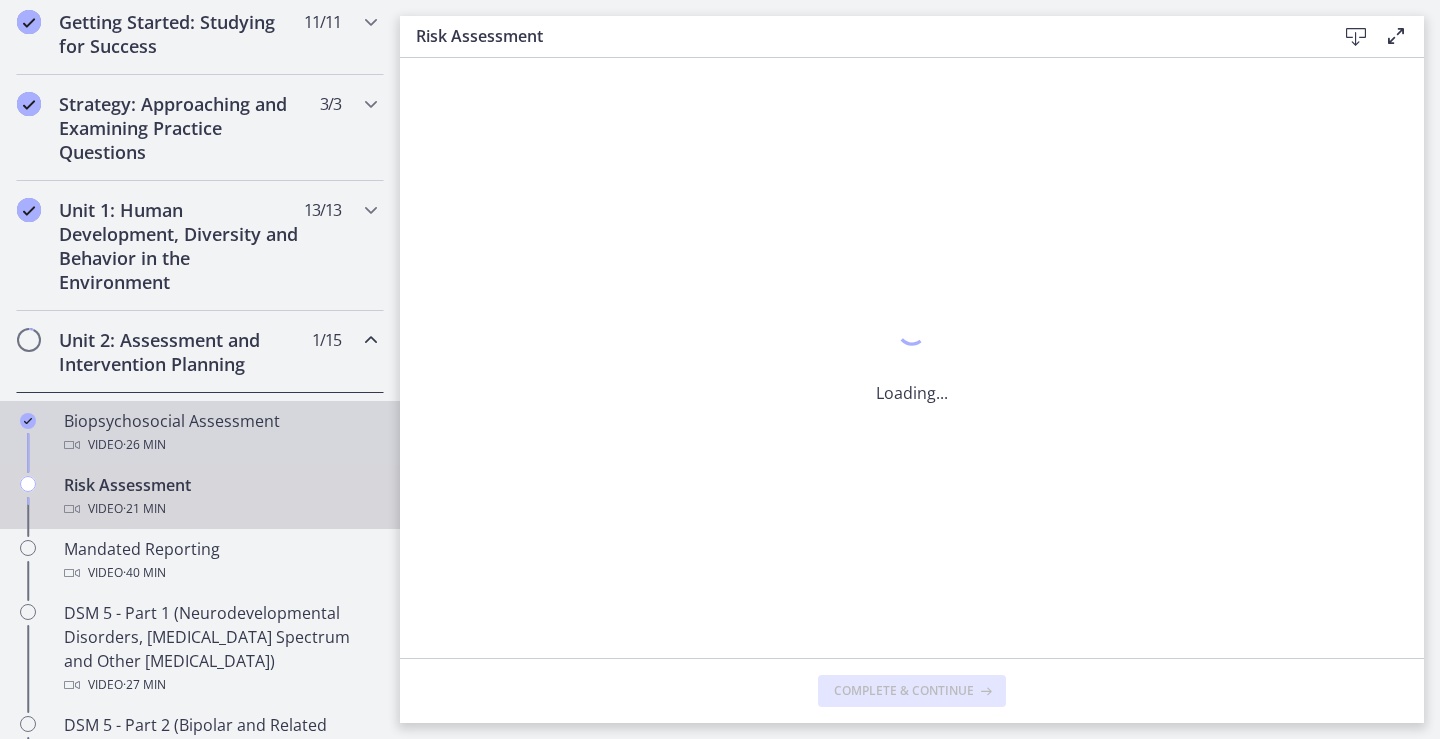scroll, scrollTop: 0, scrollLeft: 0, axis: both 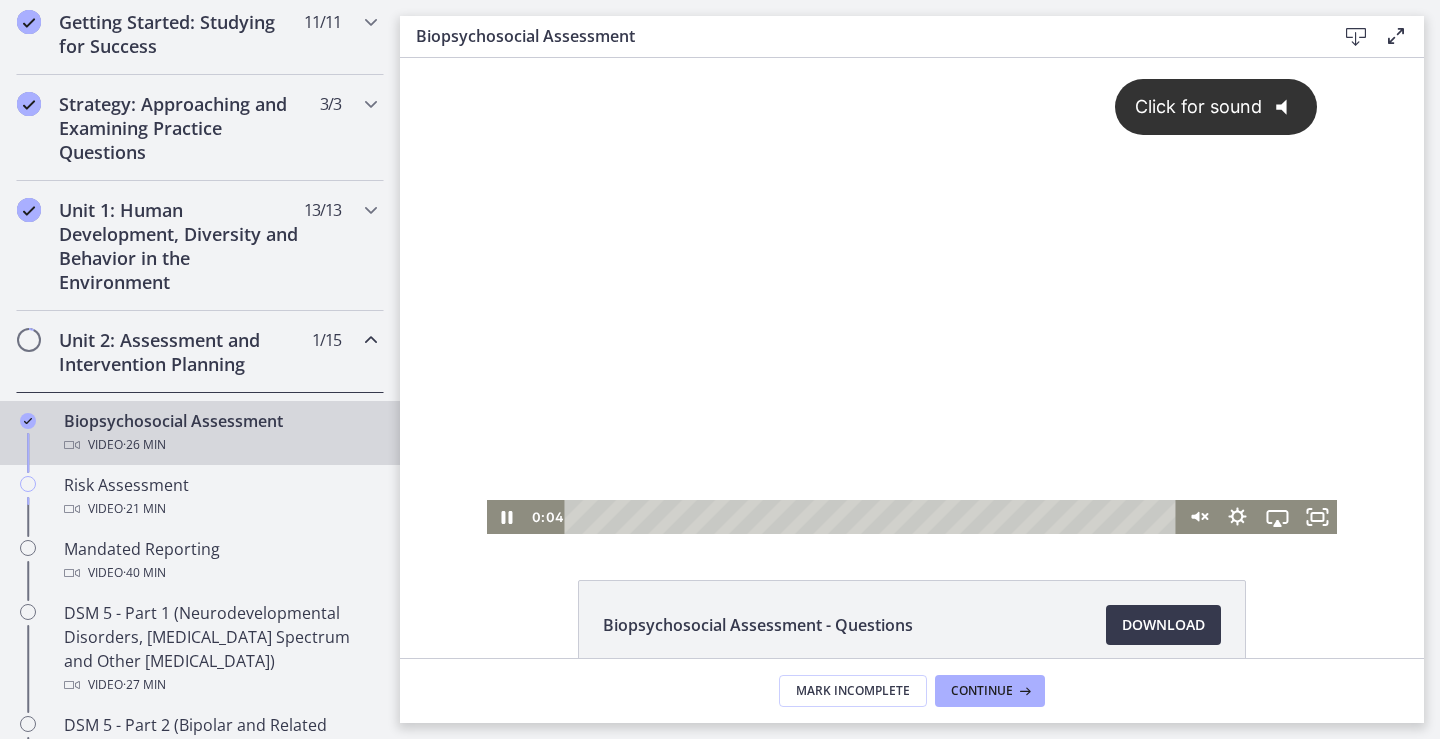 click on "Click for sound" at bounding box center (1189, 106) 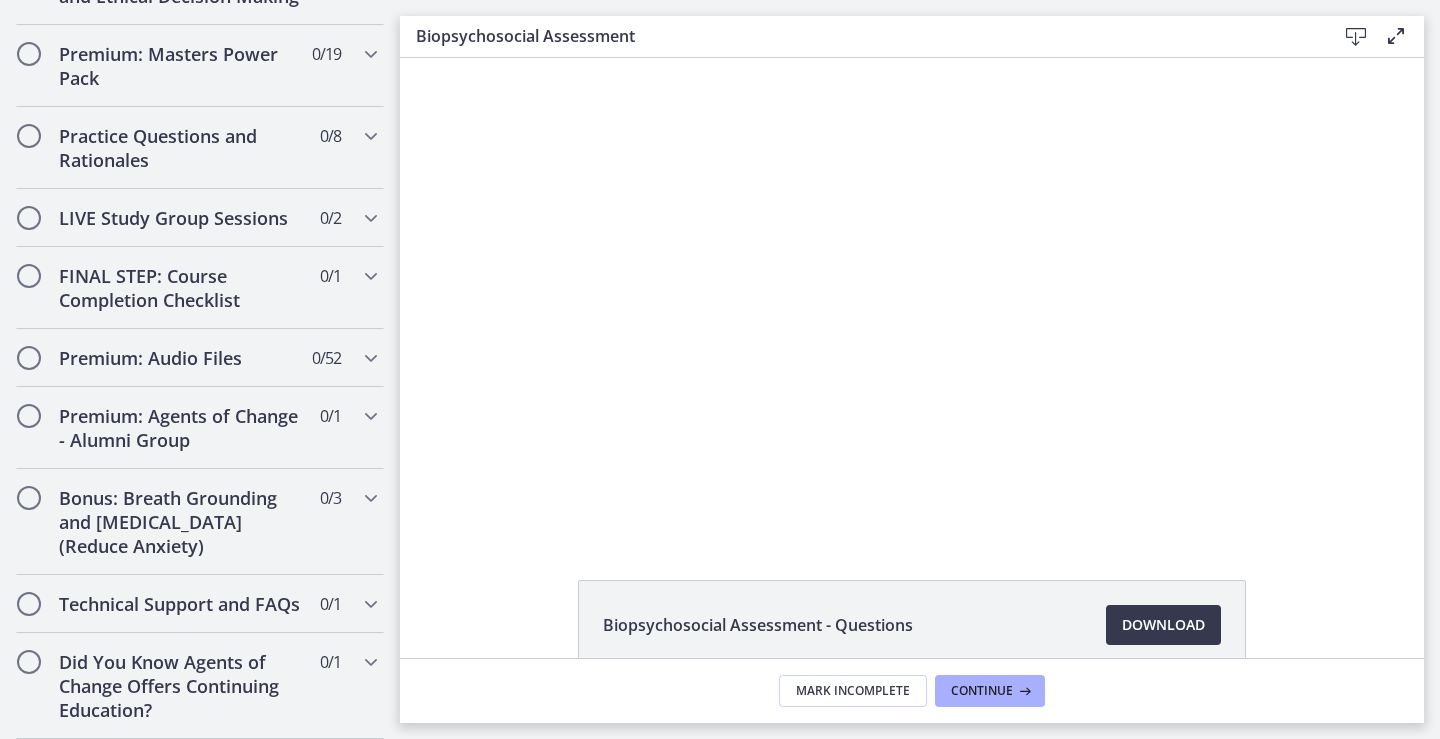 scroll, scrollTop: 2160, scrollLeft: 0, axis: vertical 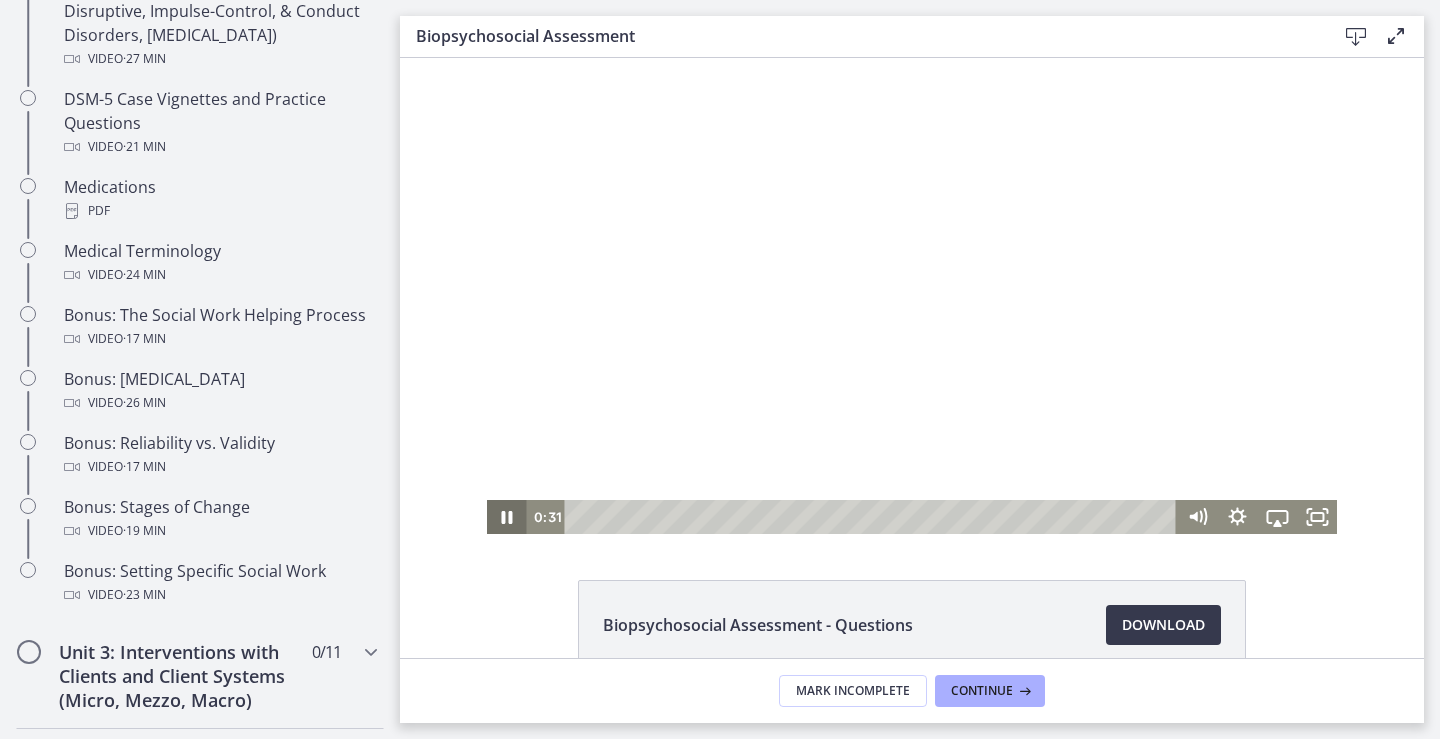 click 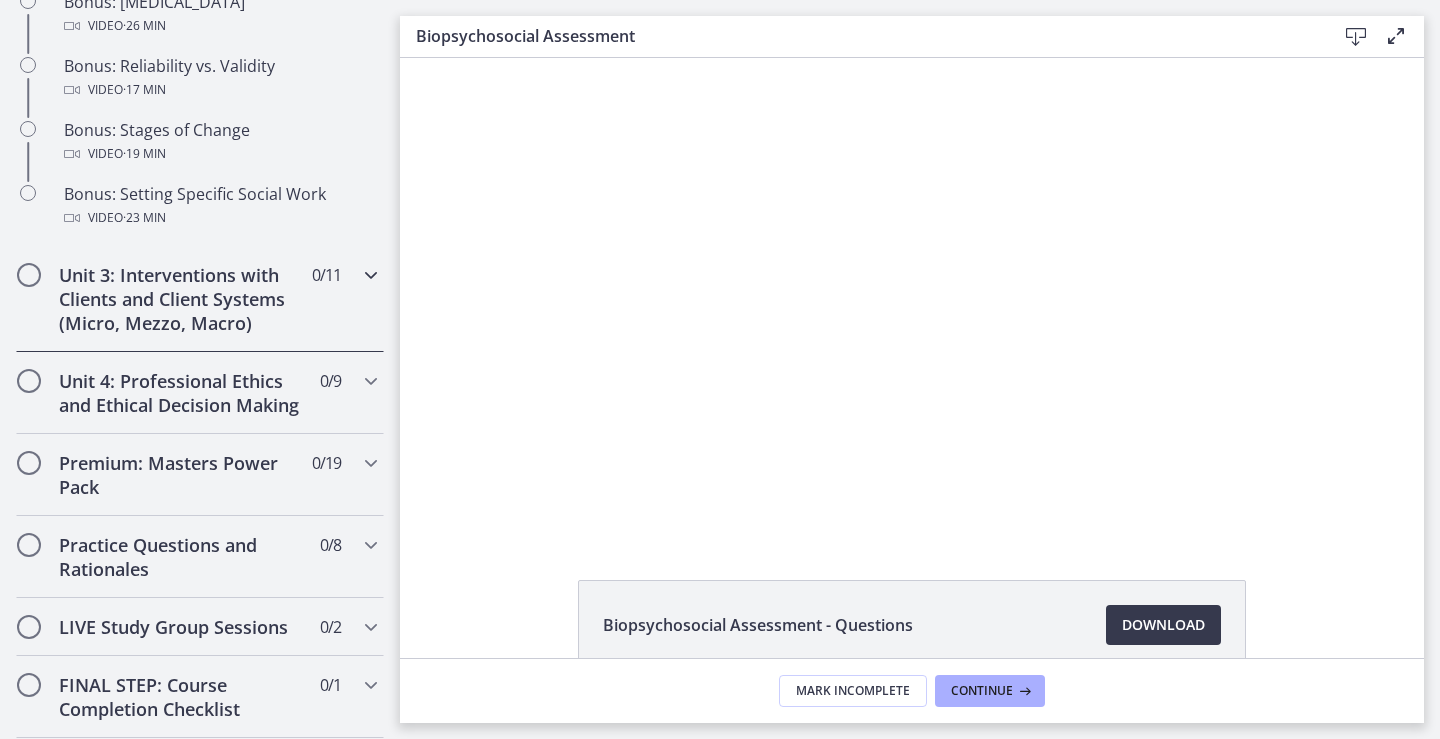 scroll, scrollTop: 1761, scrollLeft: 0, axis: vertical 